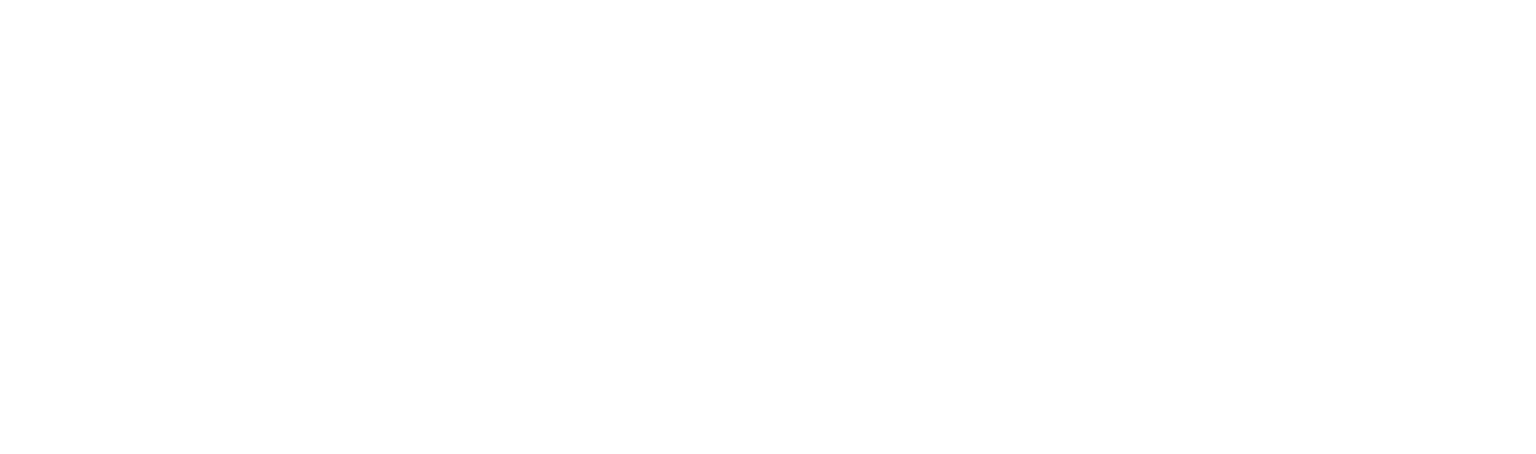 scroll, scrollTop: 0, scrollLeft: 0, axis: both 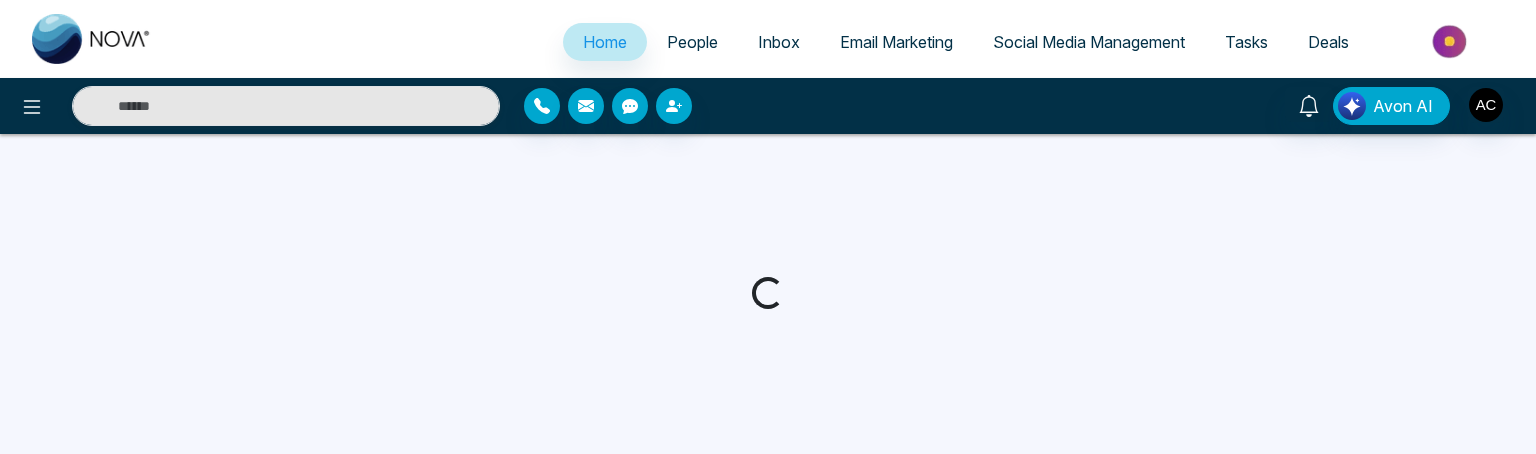 select on "*" 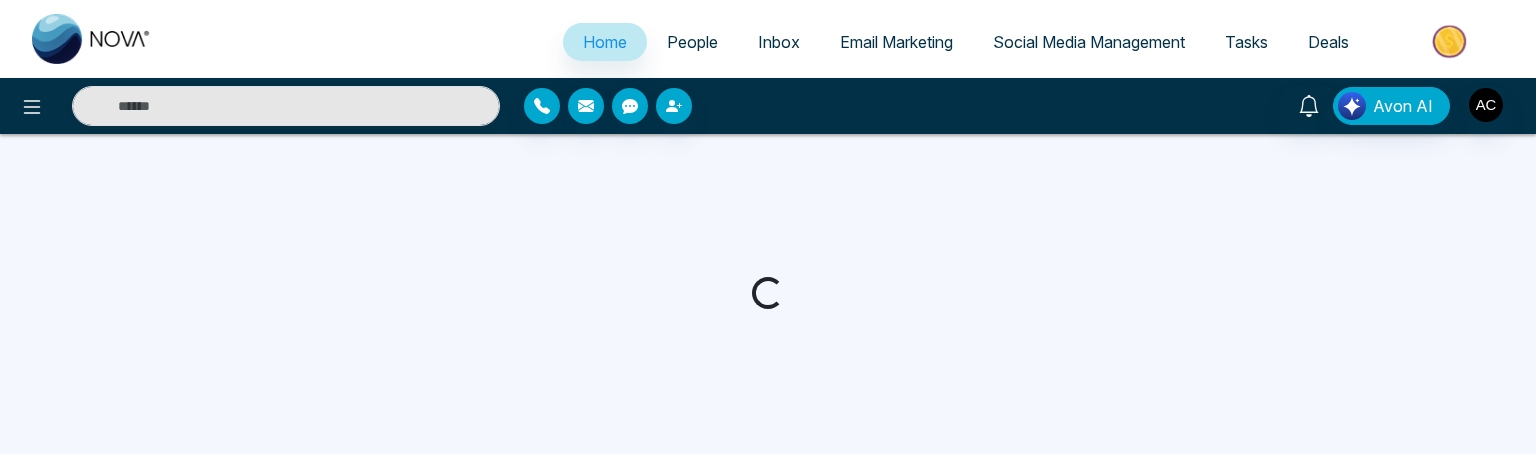 select on "*" 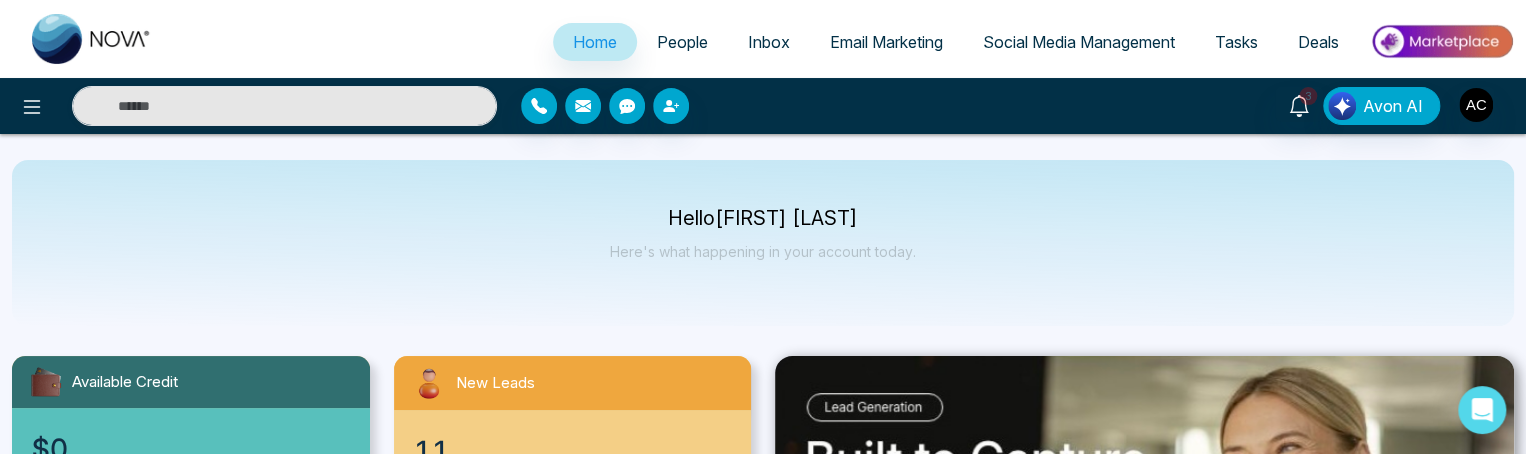 click on "People" at bounding box center [682, 42] 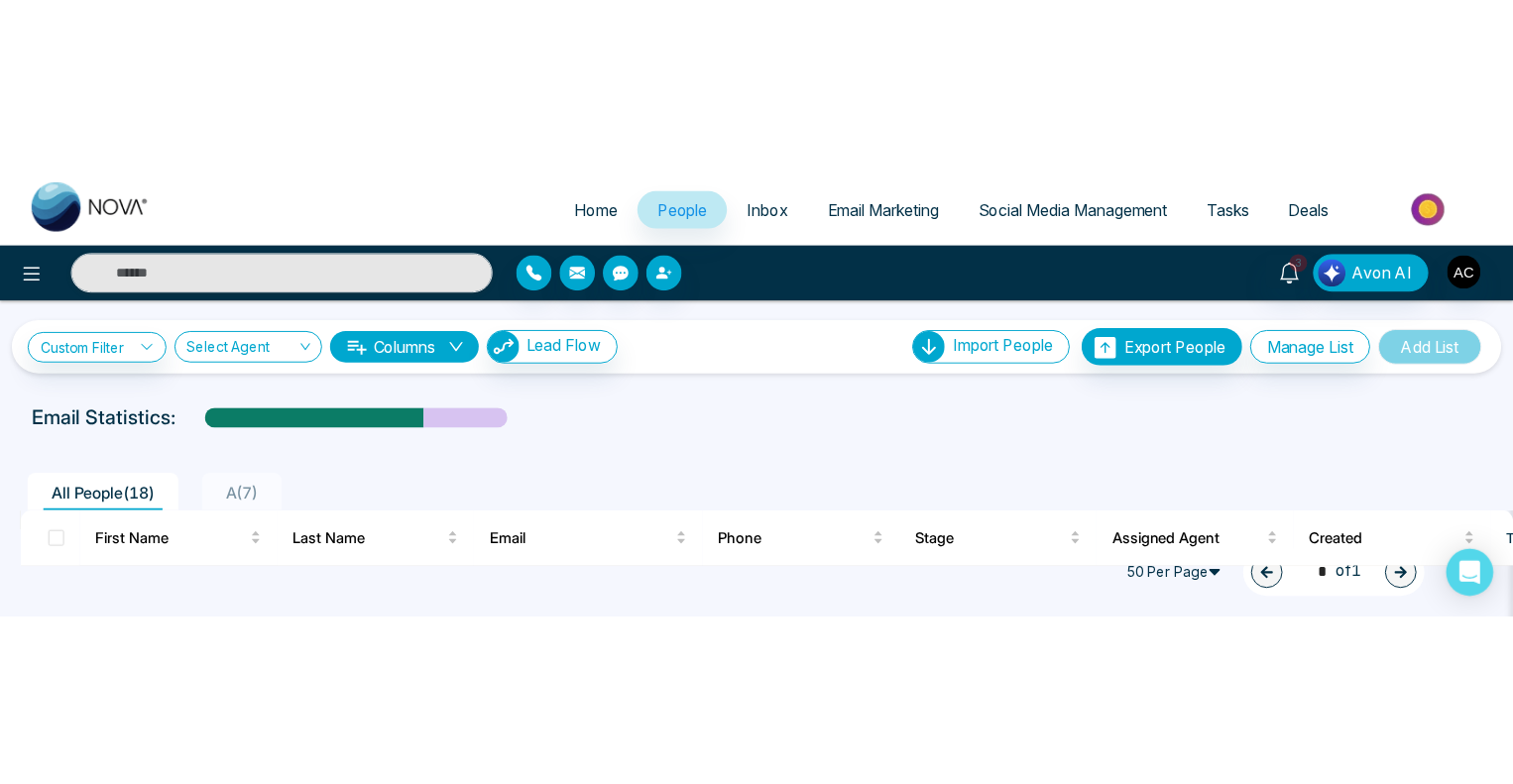scroll, scrollTop: 0, scrollLeft: 0, axis: both 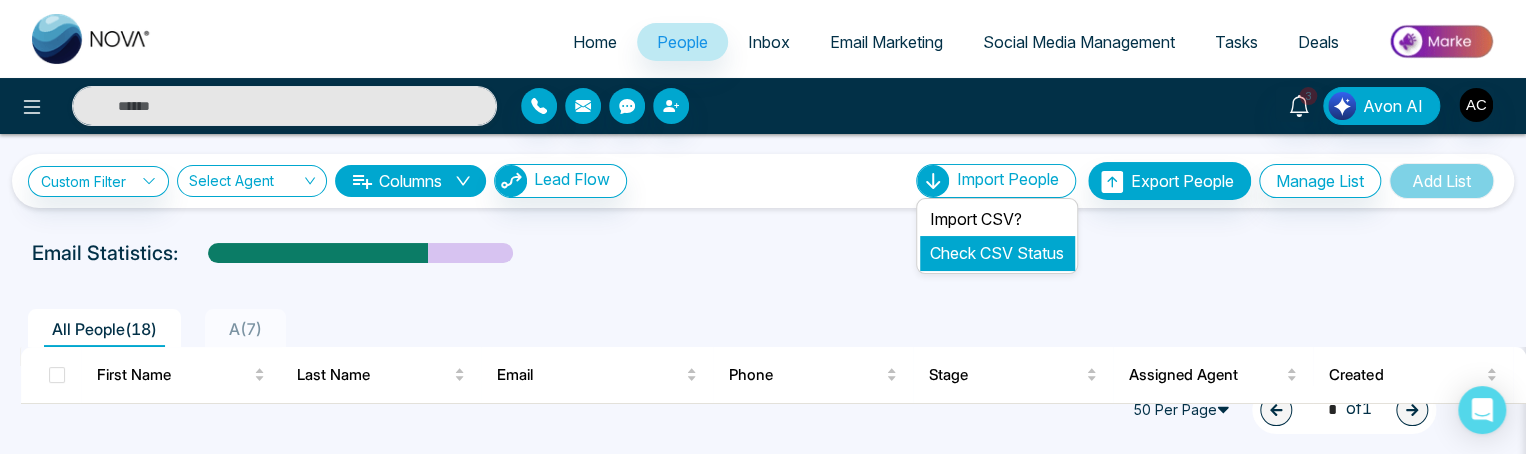 click on "Check CSV Status" at bounding box center (997, 253) 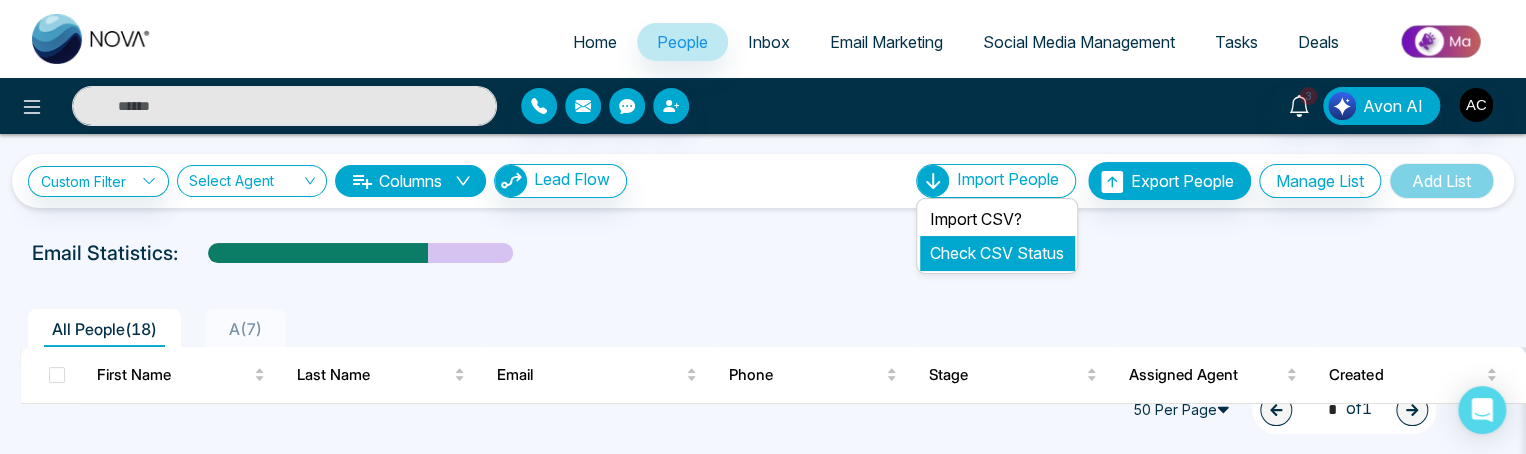 click on "Check CSV Status" at bounding box center [997, 253] 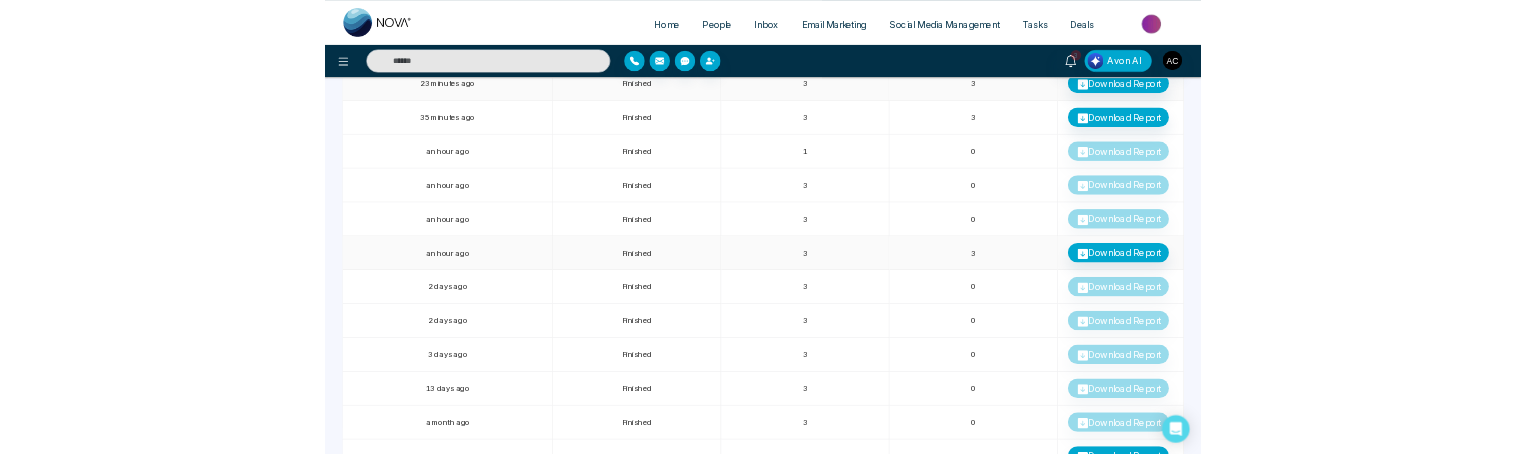 scroll, scrollTop: 0, scrollLeft: 0, axis: both 